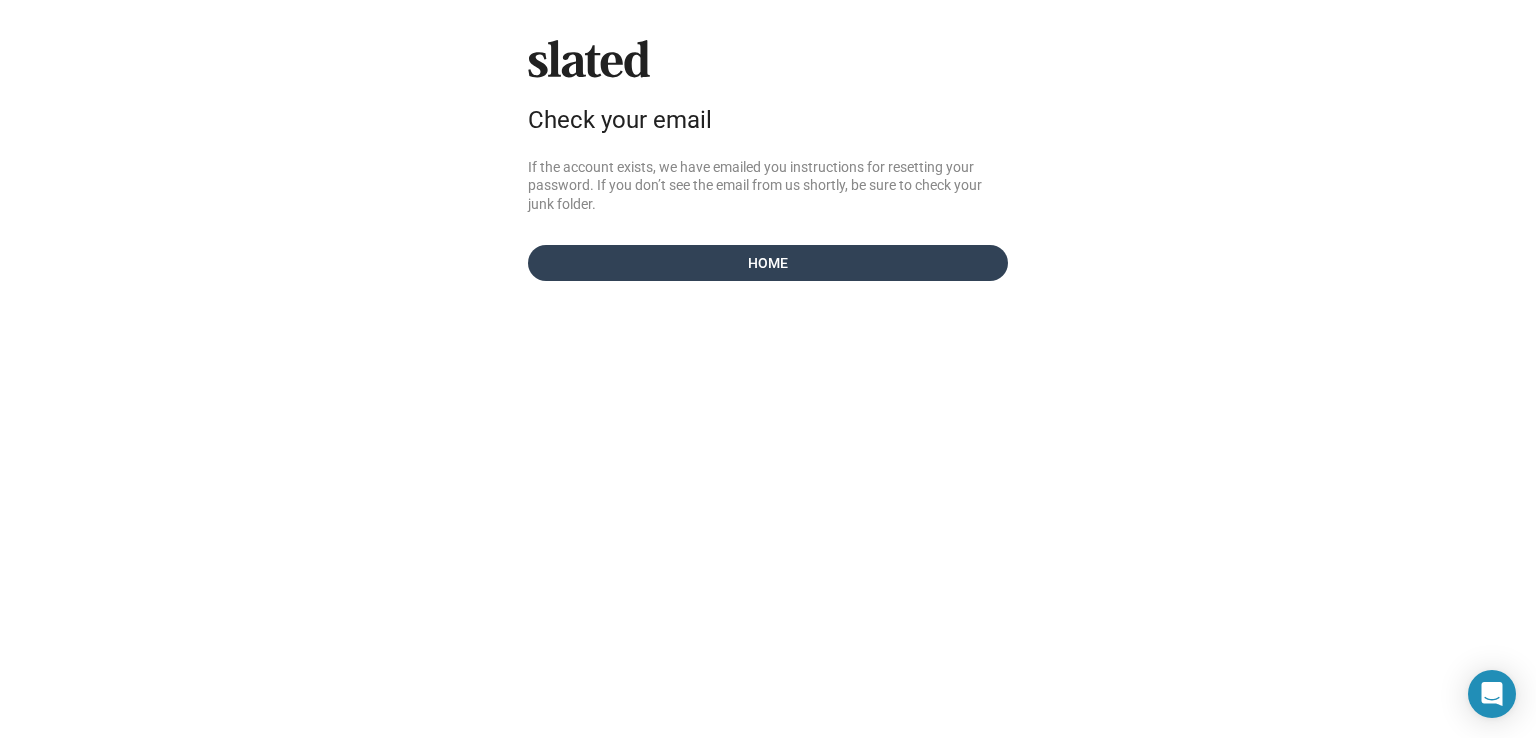 scroll, scrollTop: 0, scrollLeft: 0, axis: both 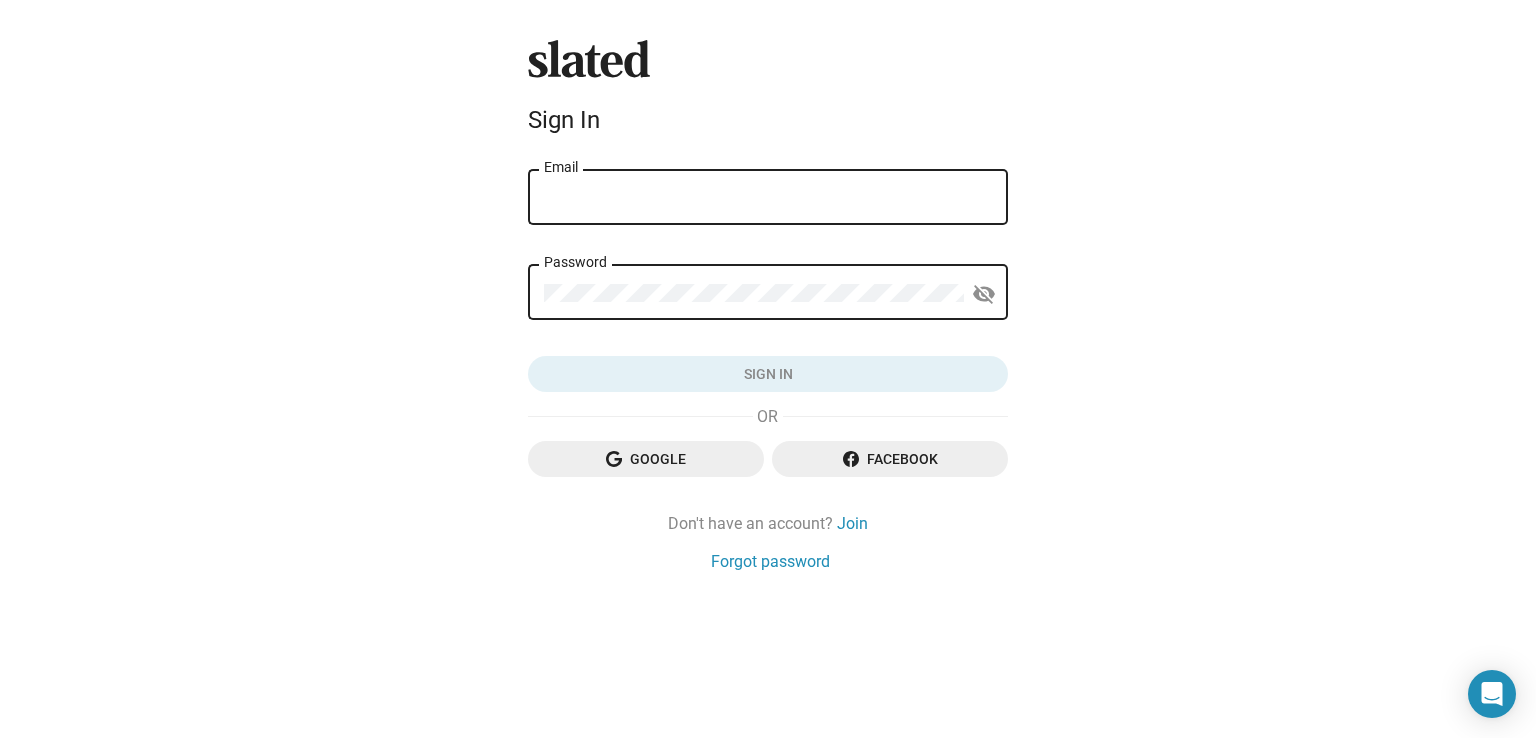 click on "Email" at bounding box center (768, 198) 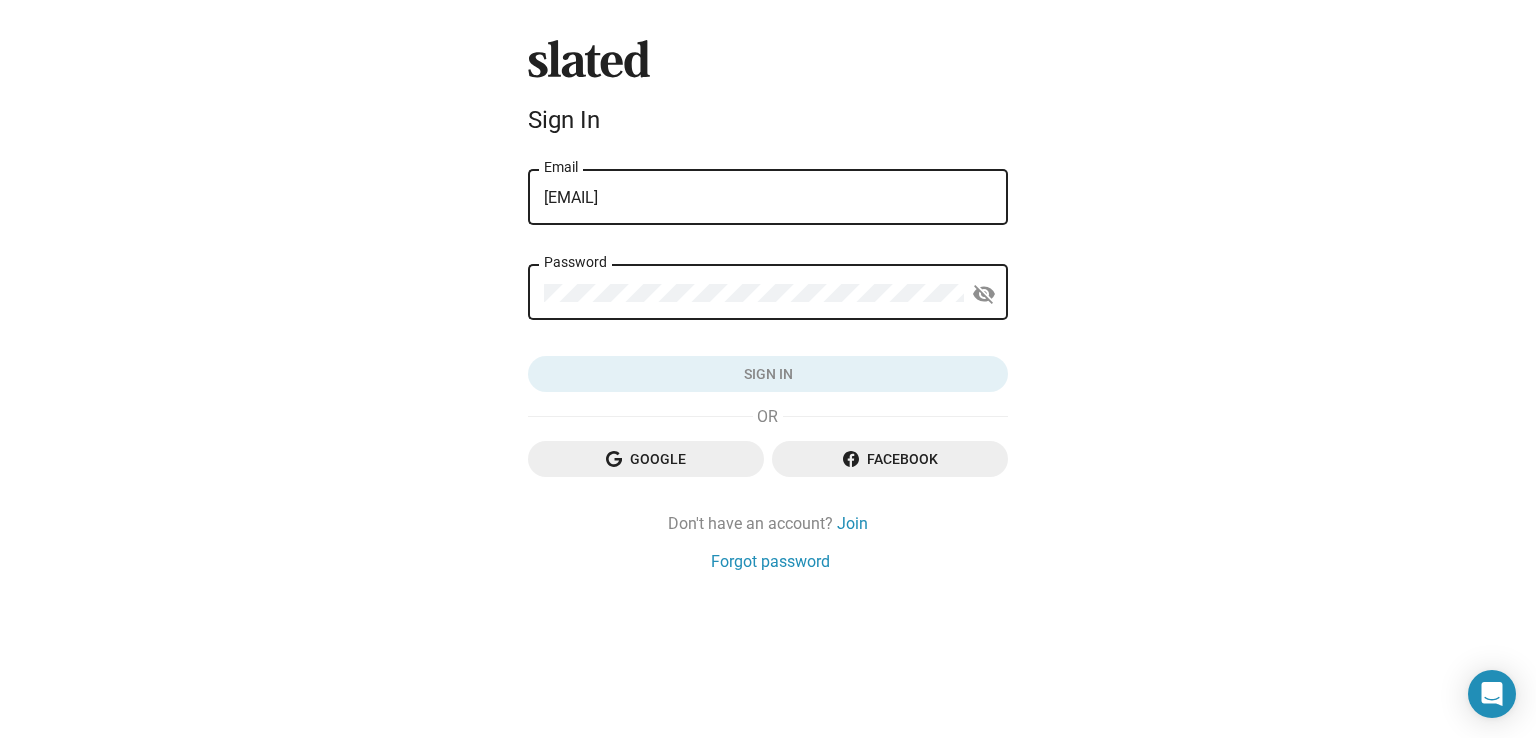 click on "Password" 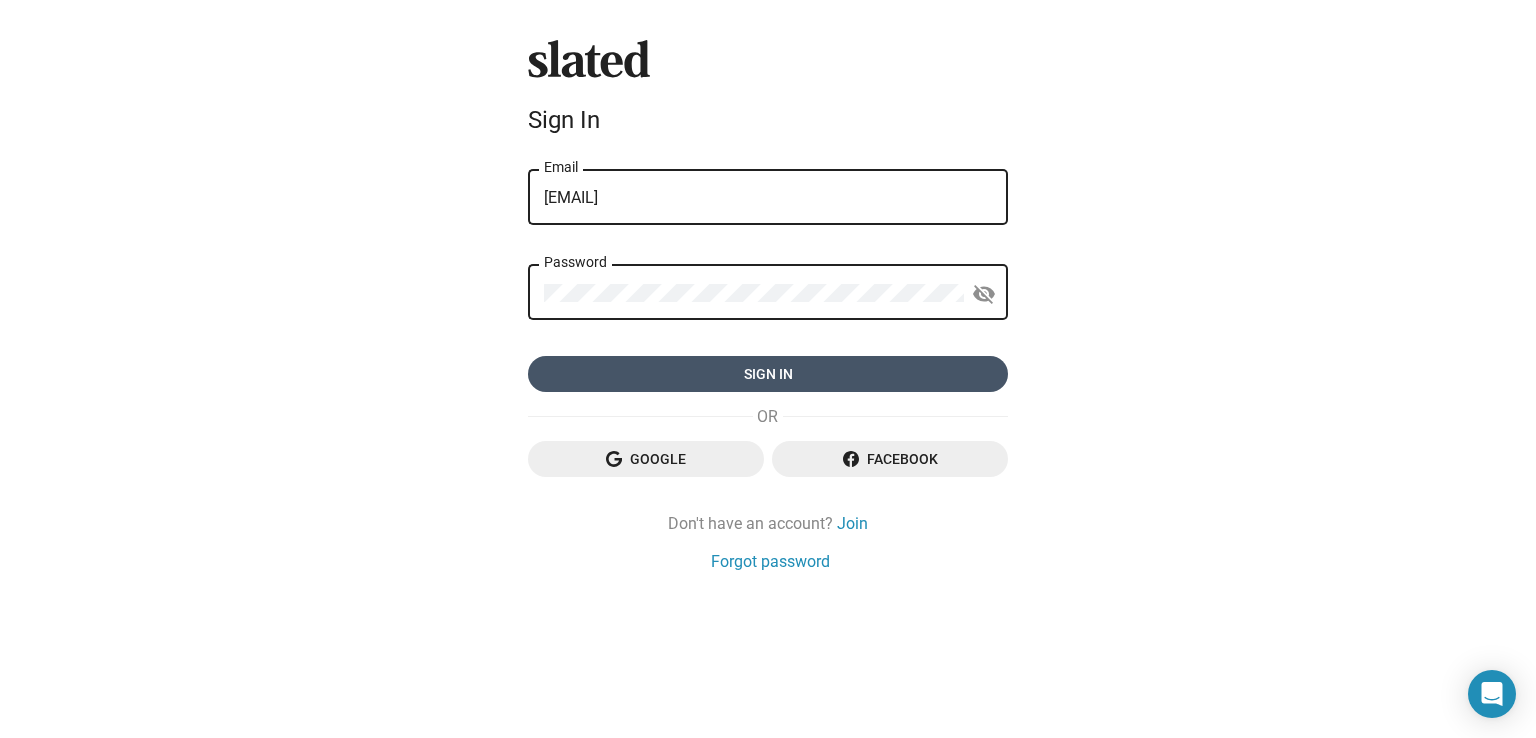 click on "Sign in" 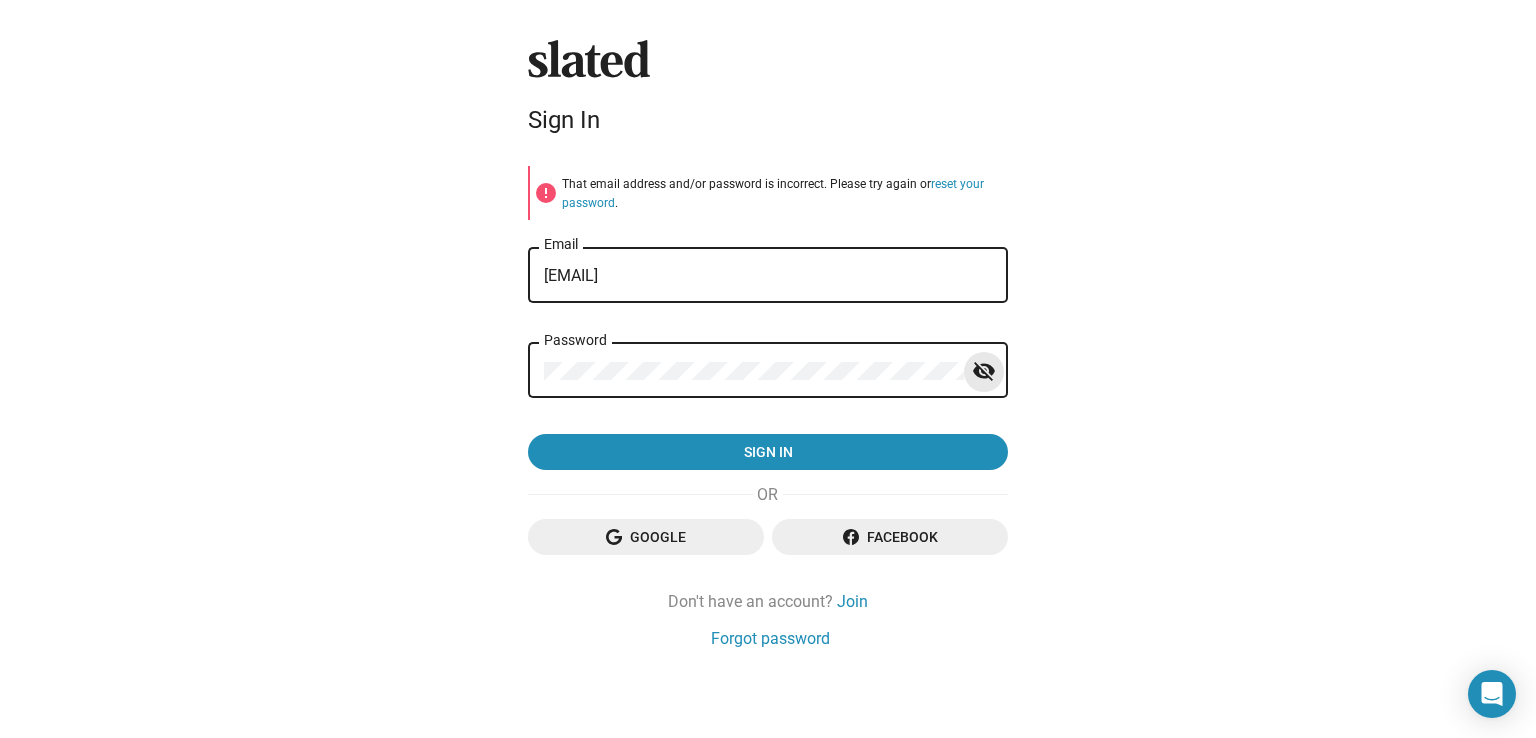 click on "visibility_off" 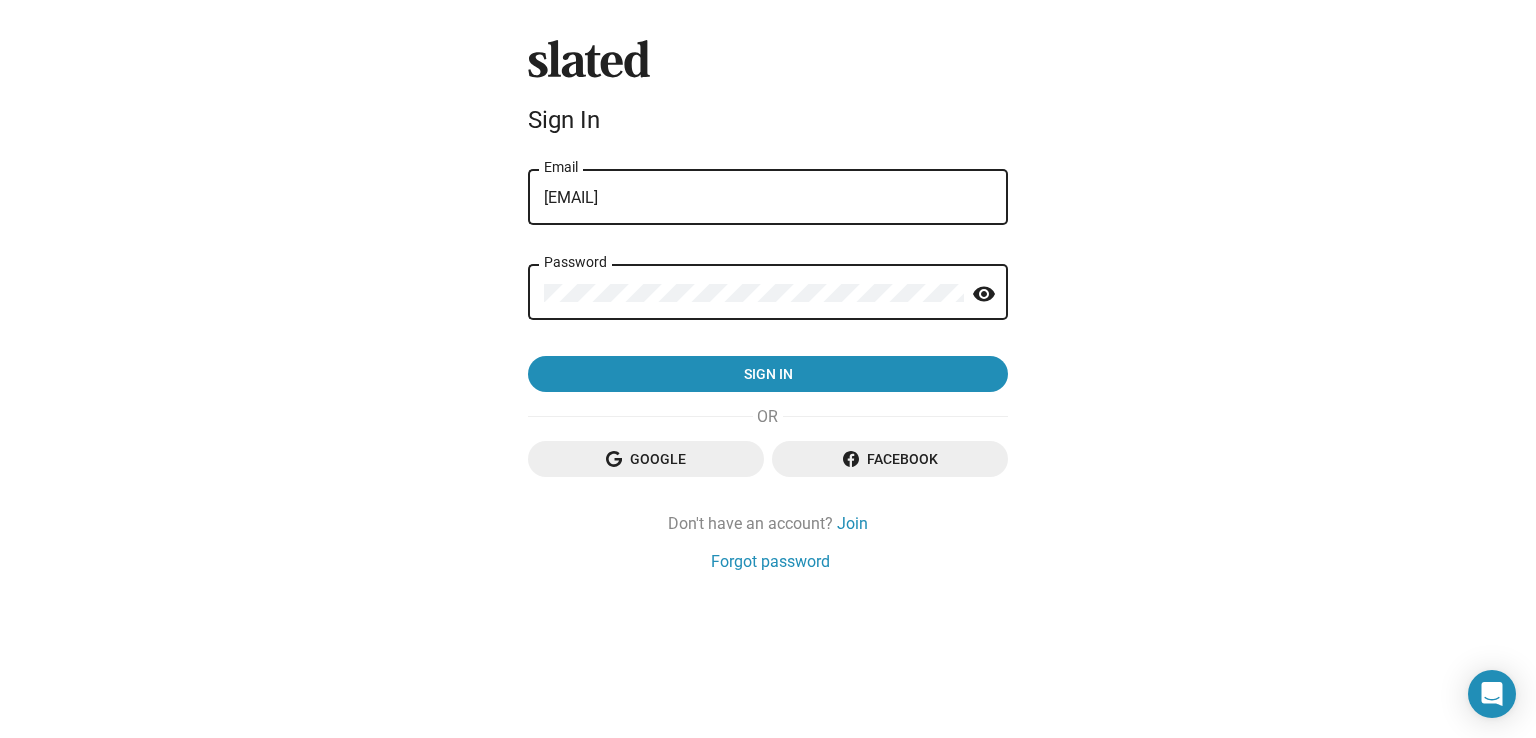 click on "visibility" 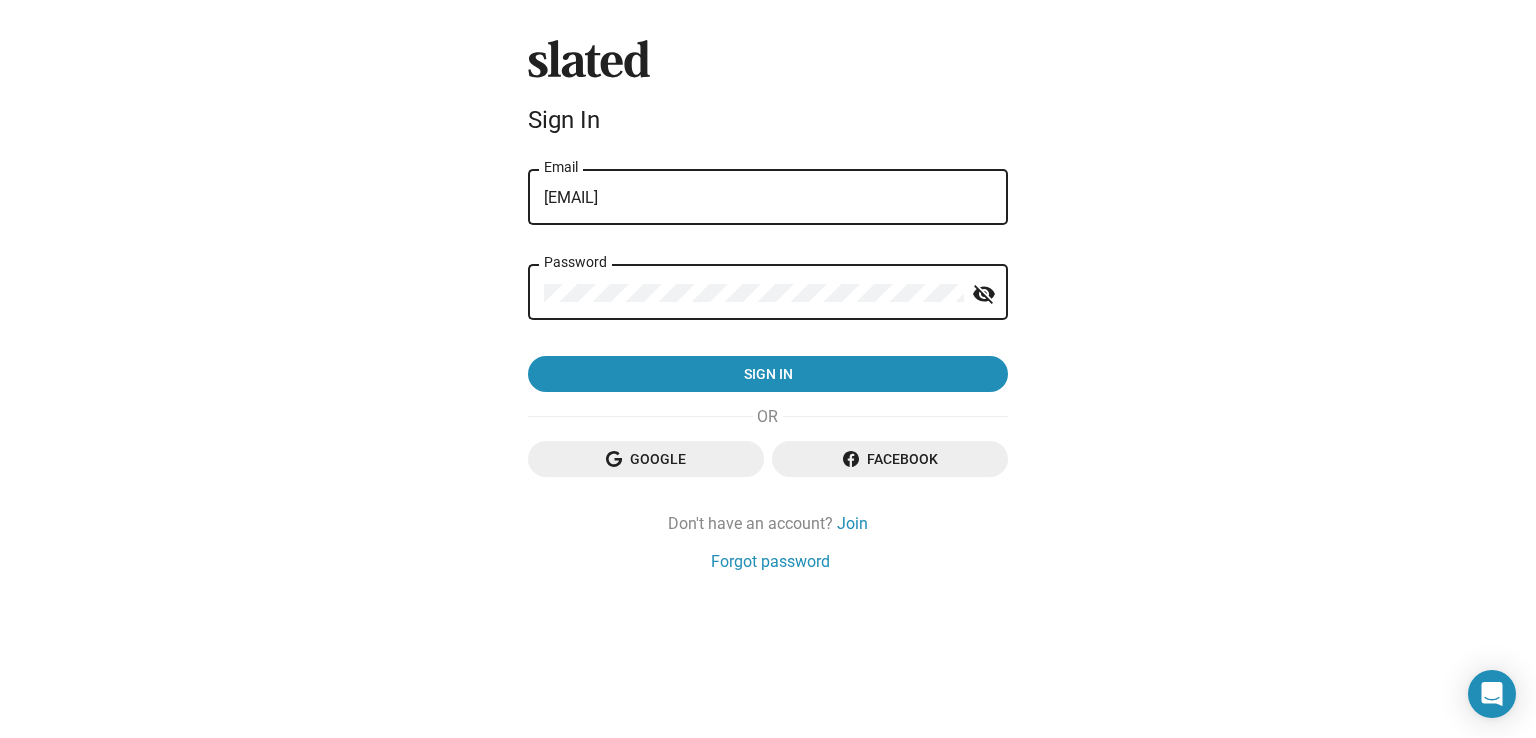 click on "thefruityfriendzcompany@gmail.com" at bounding box center (768, 198) 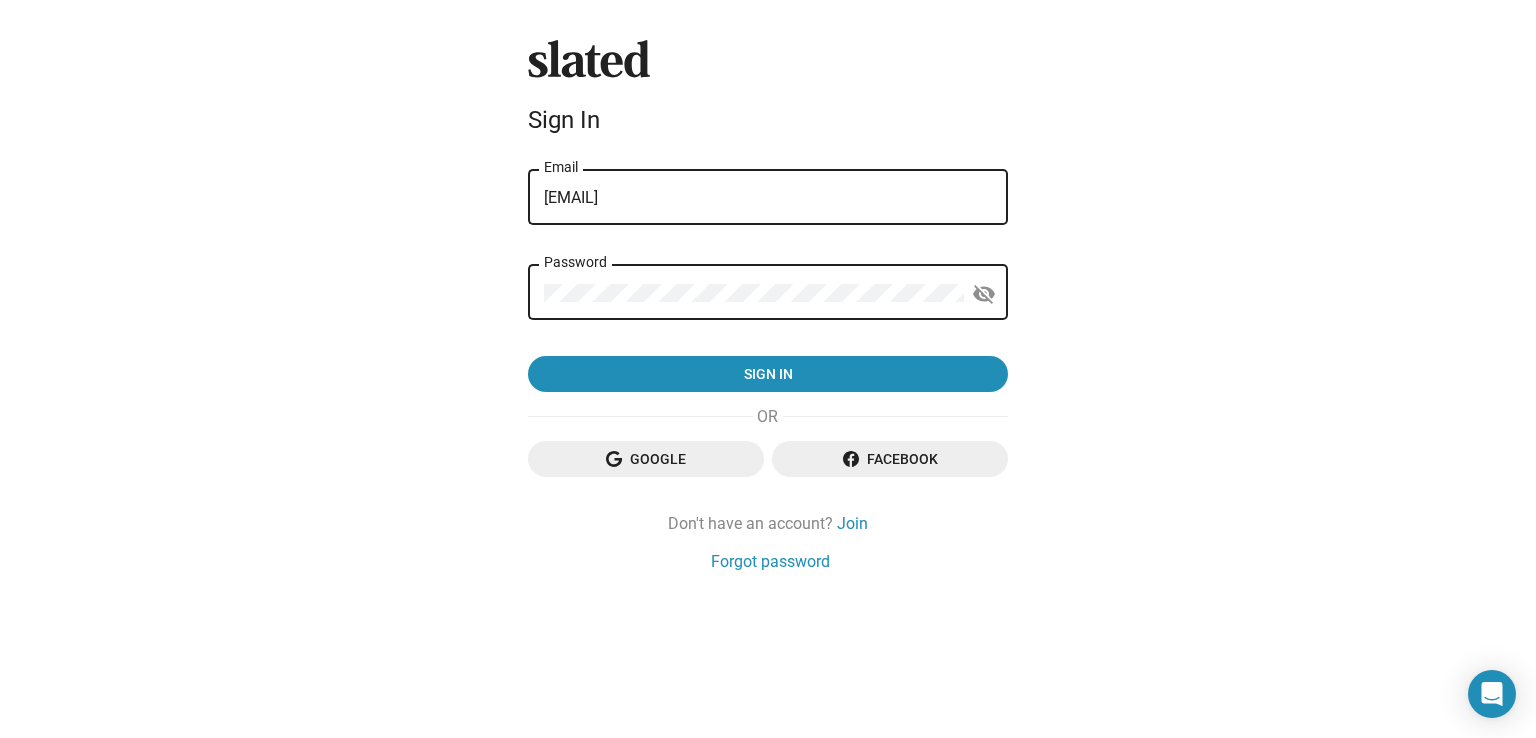 drag, startPoint x: 816, startPoint y: 200, endPoint x: 650, endPoint y: 237, distance: 170.07352 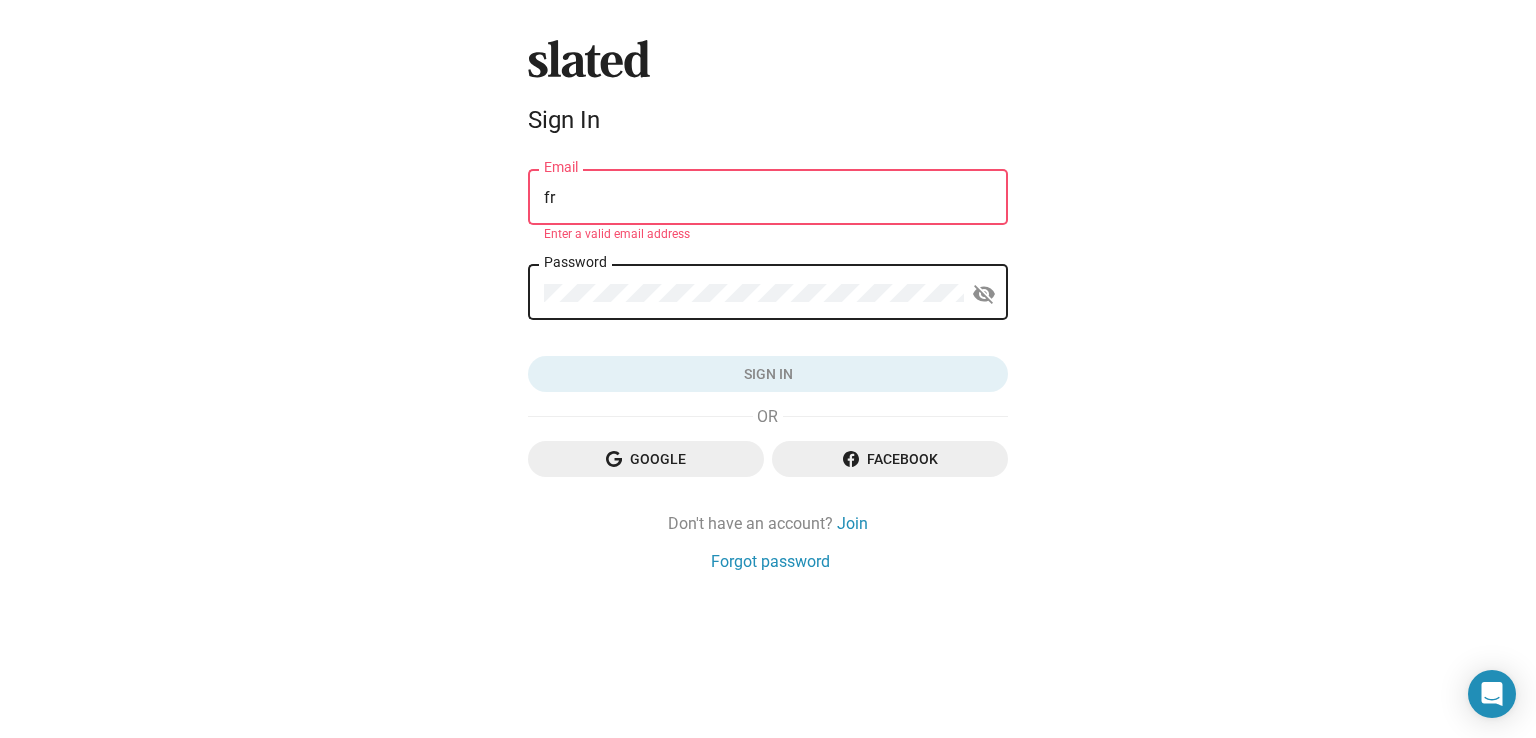 type on "f" 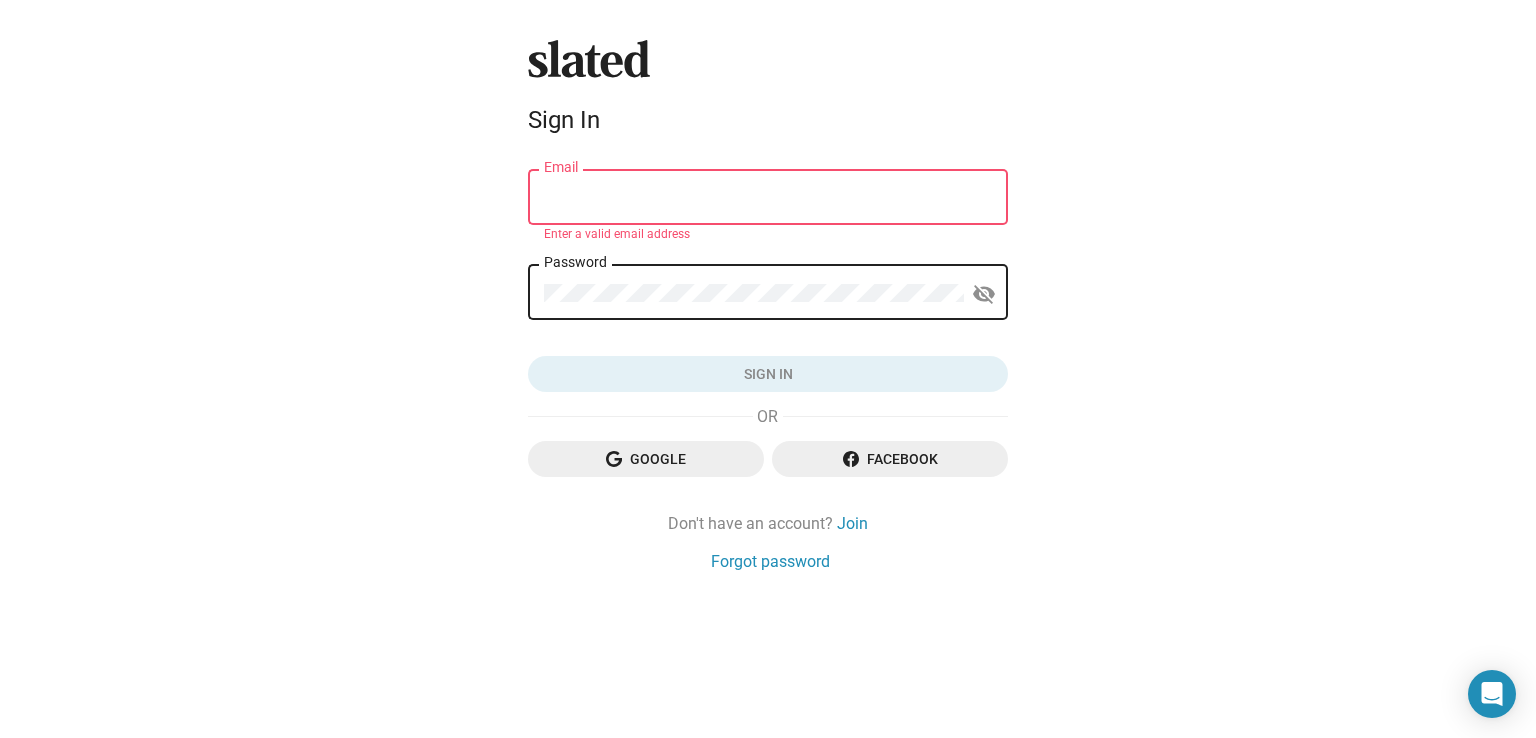 click on "Email" 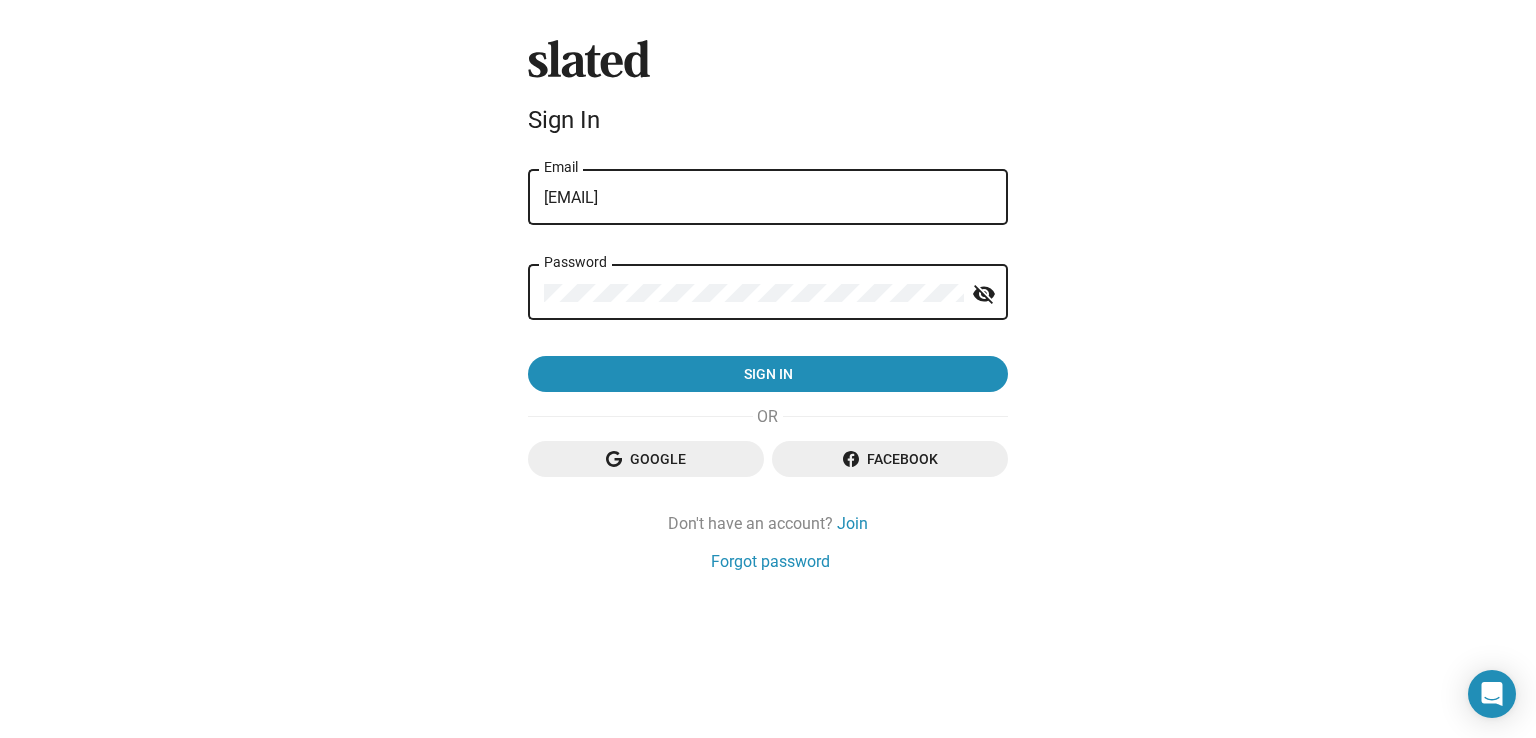 click on "Slated
Sign In thefruityfriendzcompany@gmail.com Email Password visibility_off Sign in   Google  Facebook  Don't have an account?  Join Forgot password" 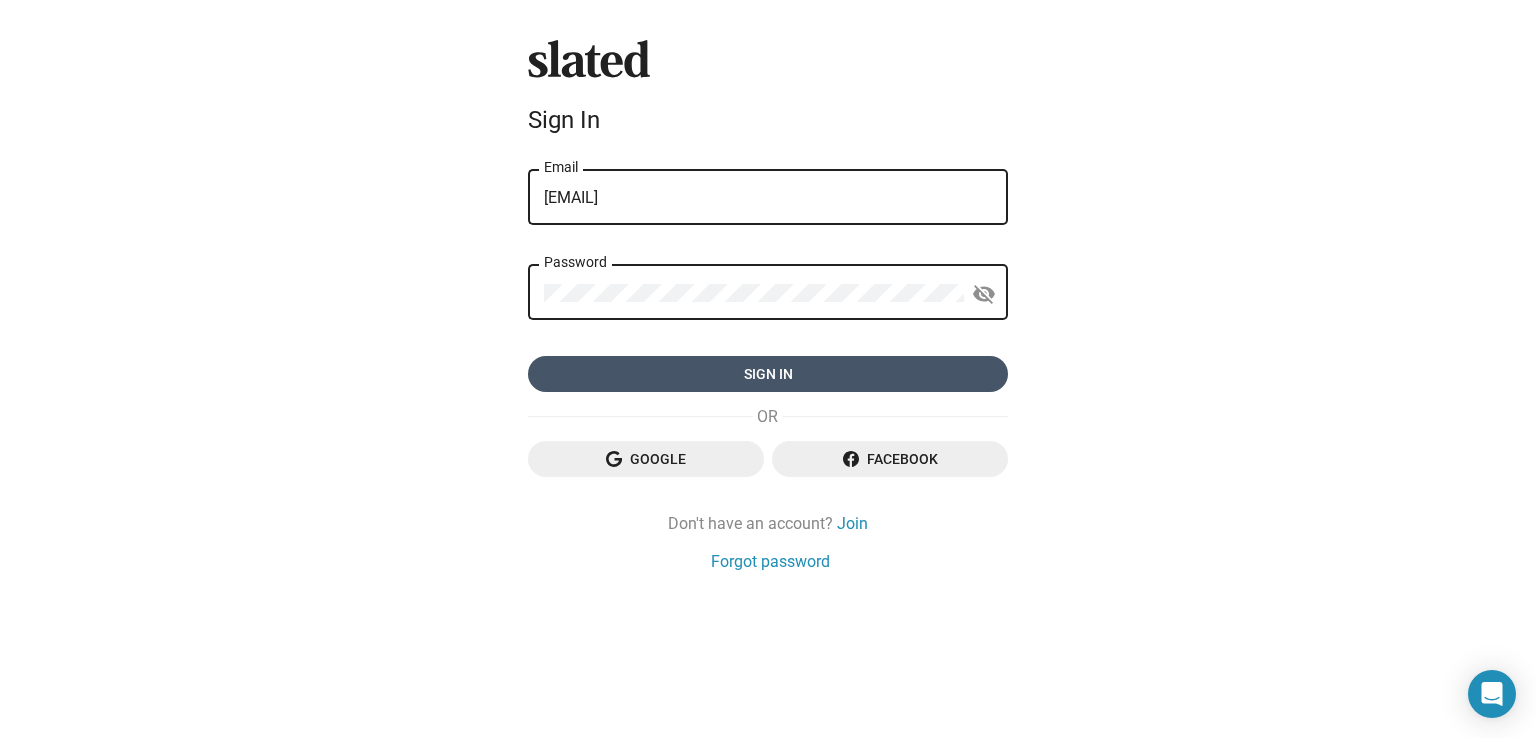 click on "Sign in" 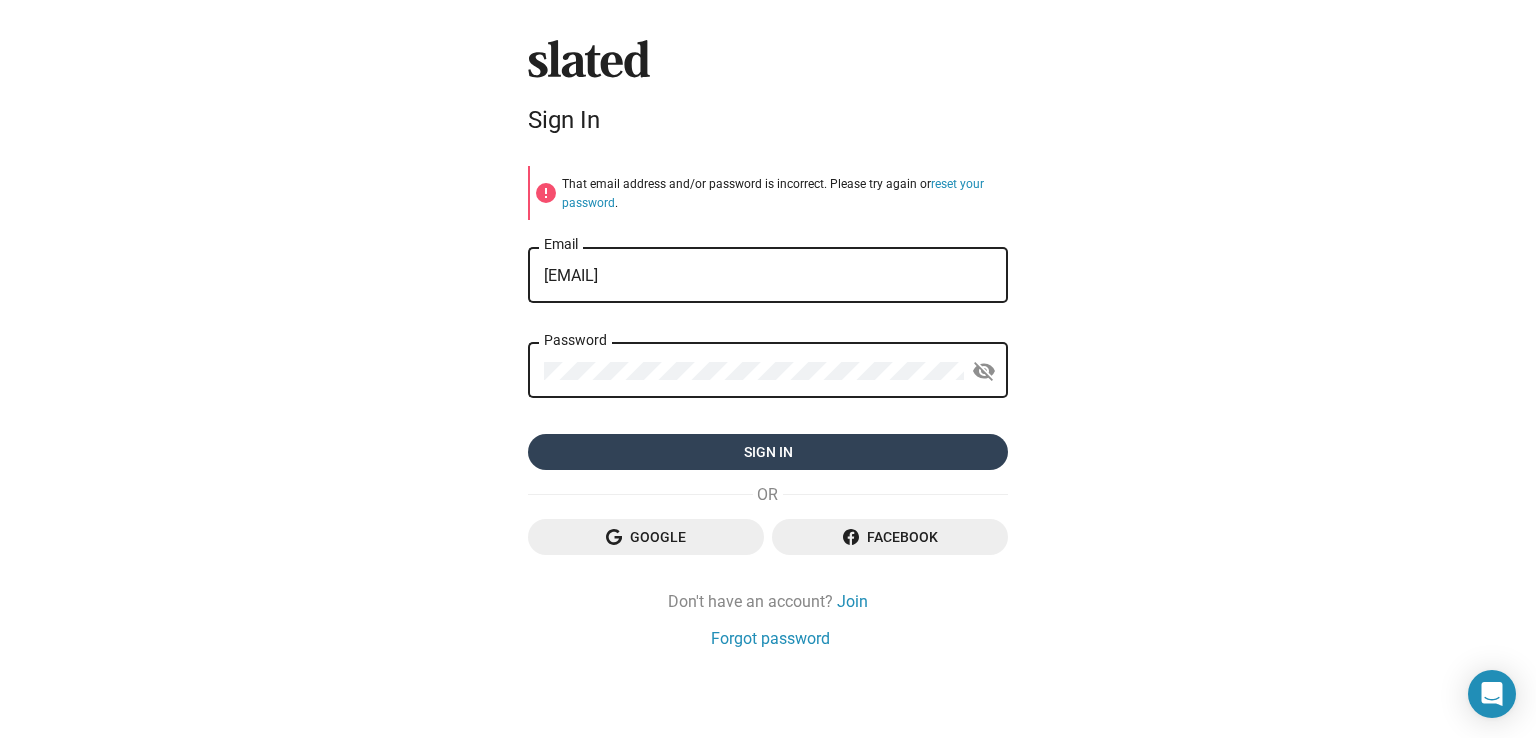 click on "Password" 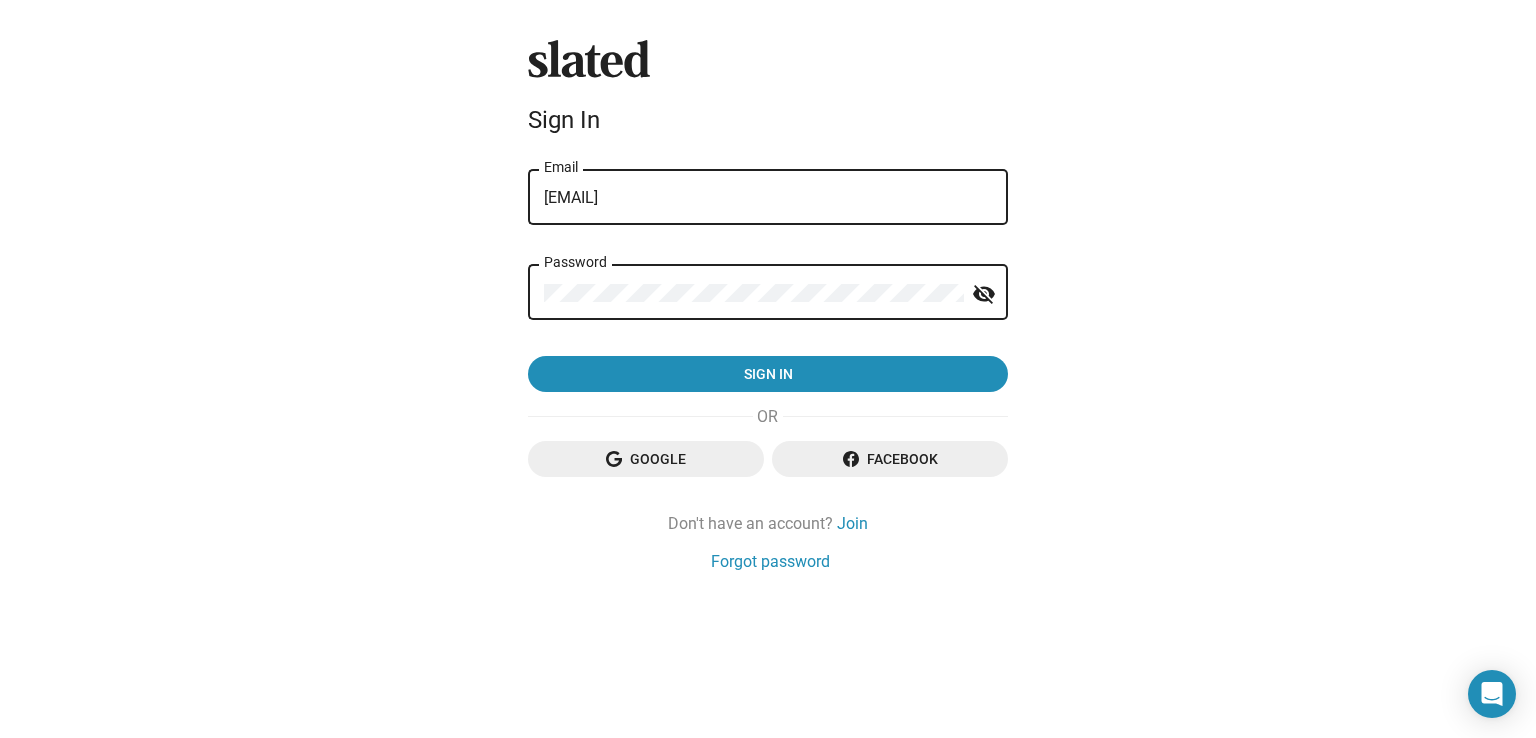 click on "visibility_off" 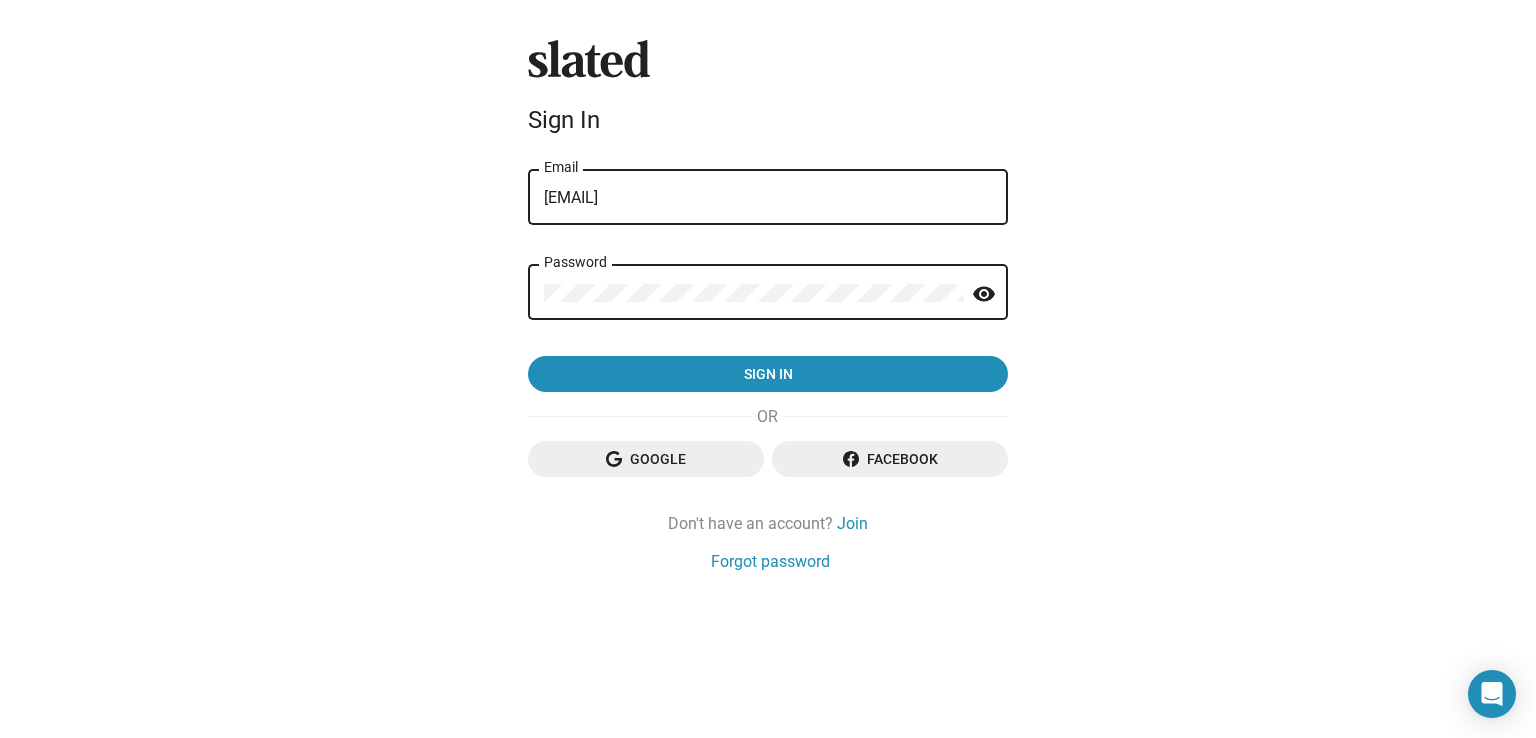 click on "thefruityfriendzcompany@gmail.com Email Password visibility Sign in" 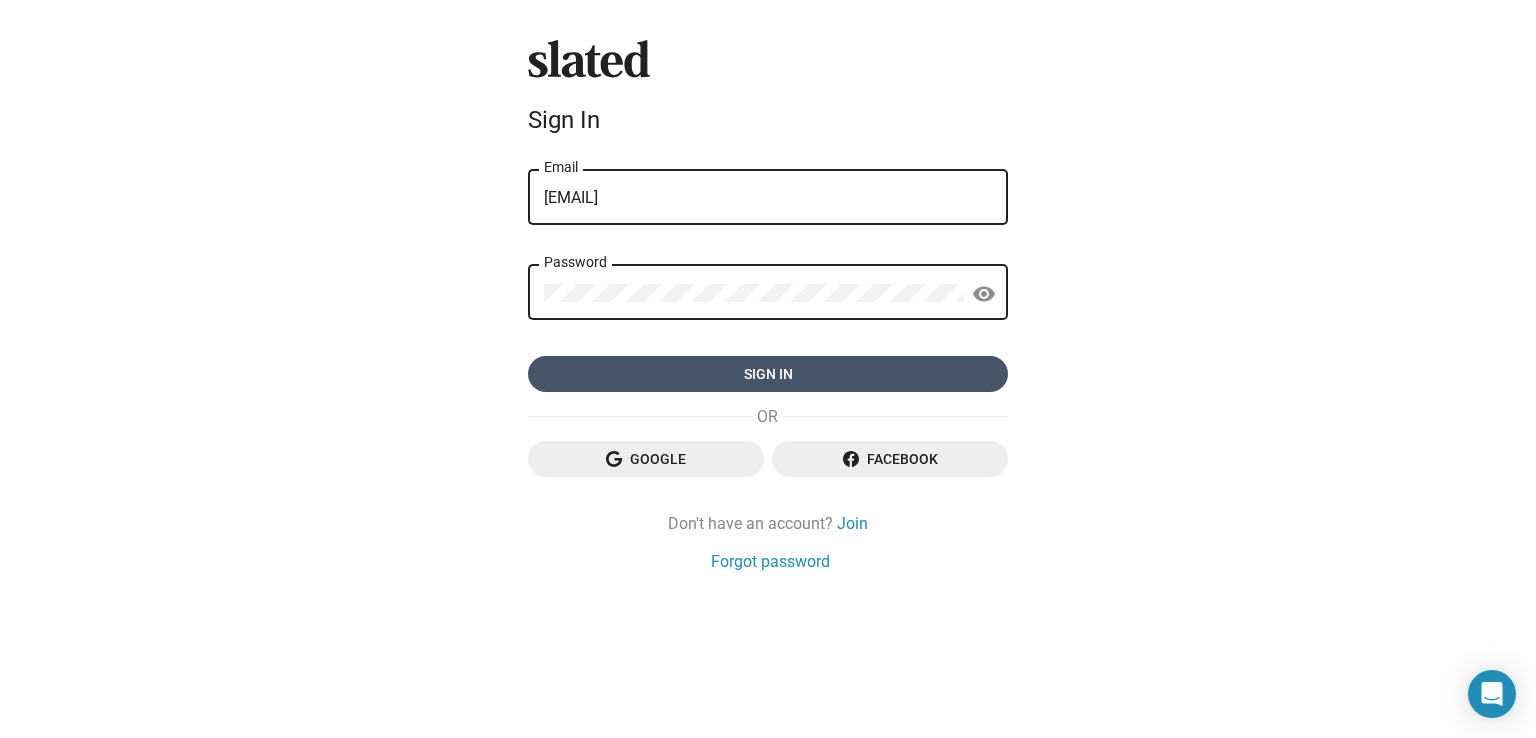 click on "Sign in" 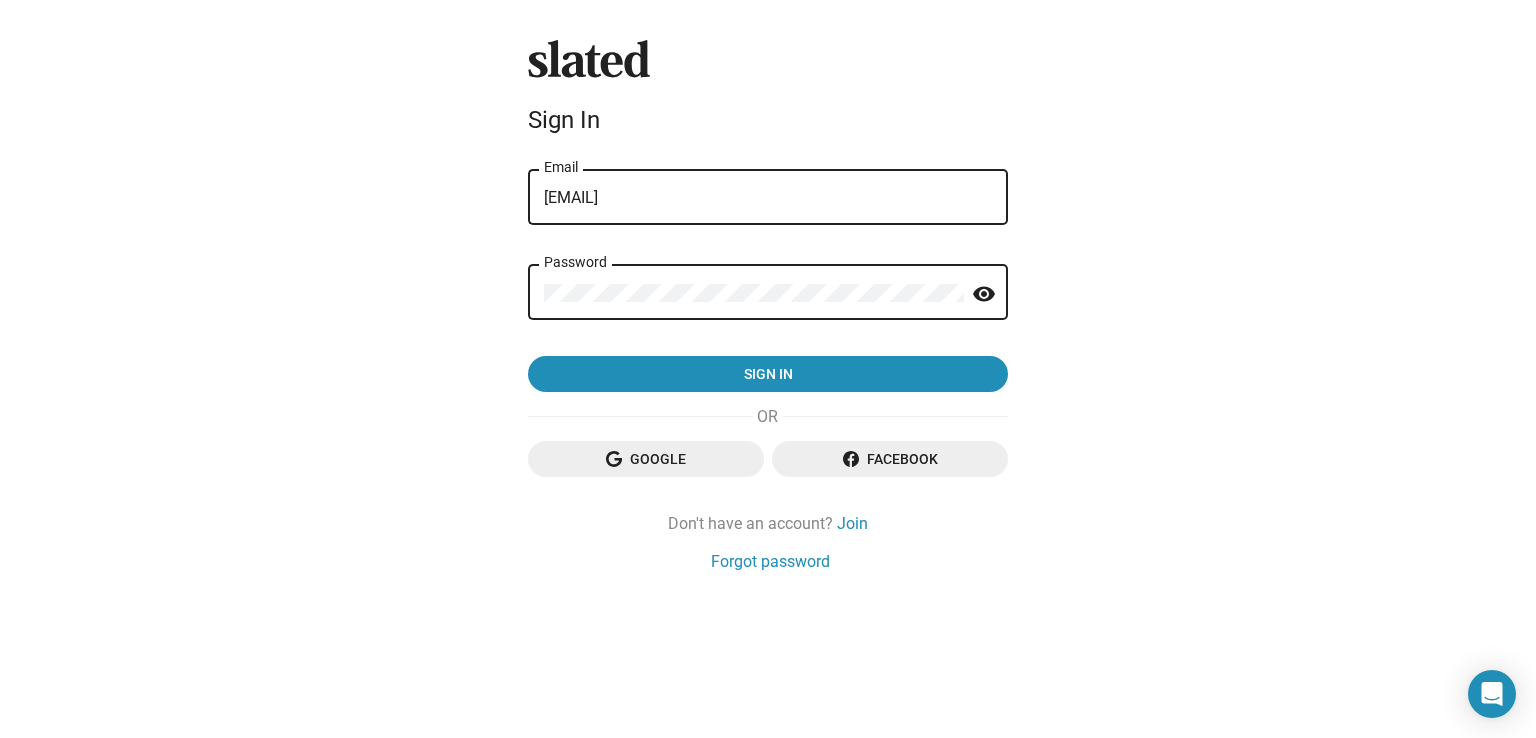 click on "Slated
Sign In thefruityfriendzcompany@gmail.com Email Password visibility Sign in   Google  Facebook  Don't have an account?  Join Forgot password" 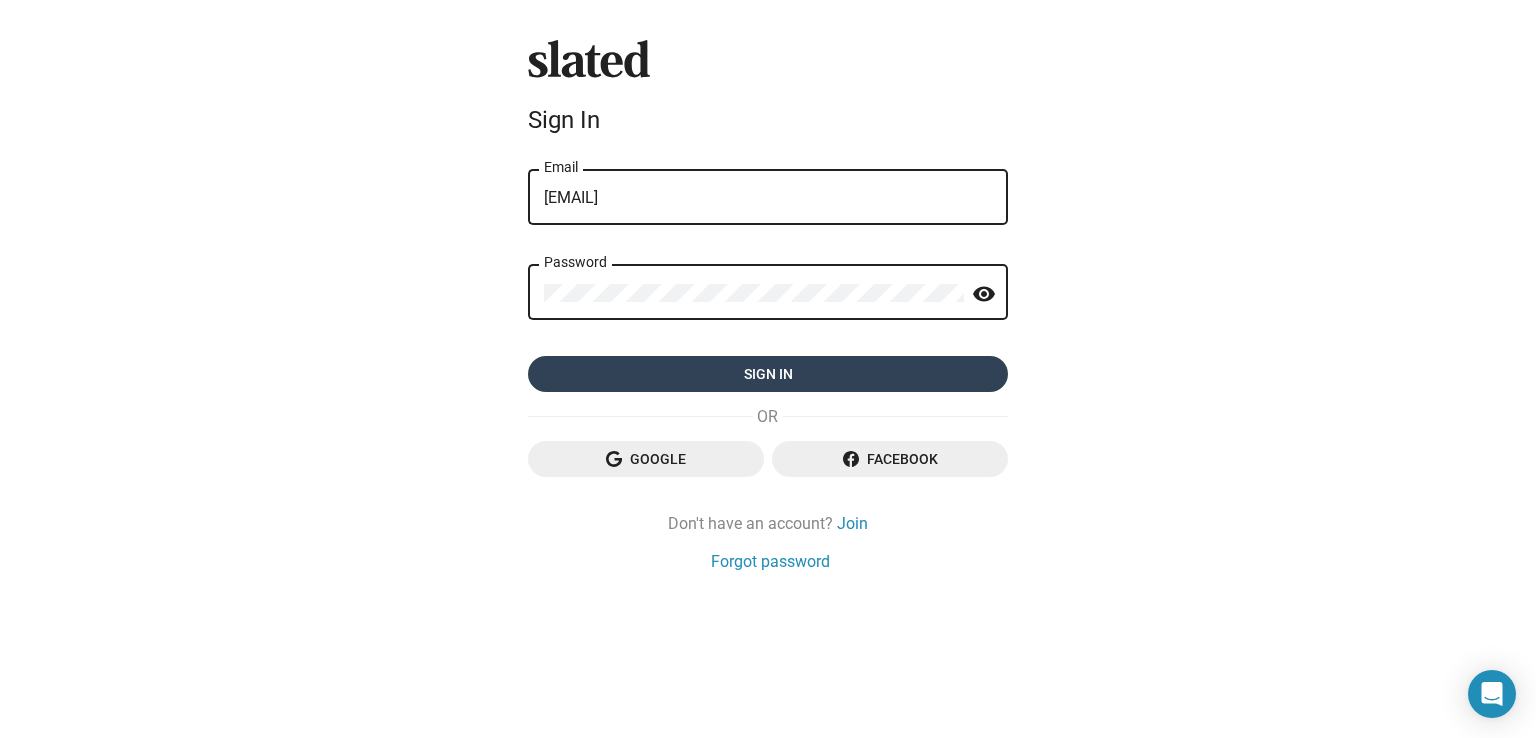click on "Sign in" 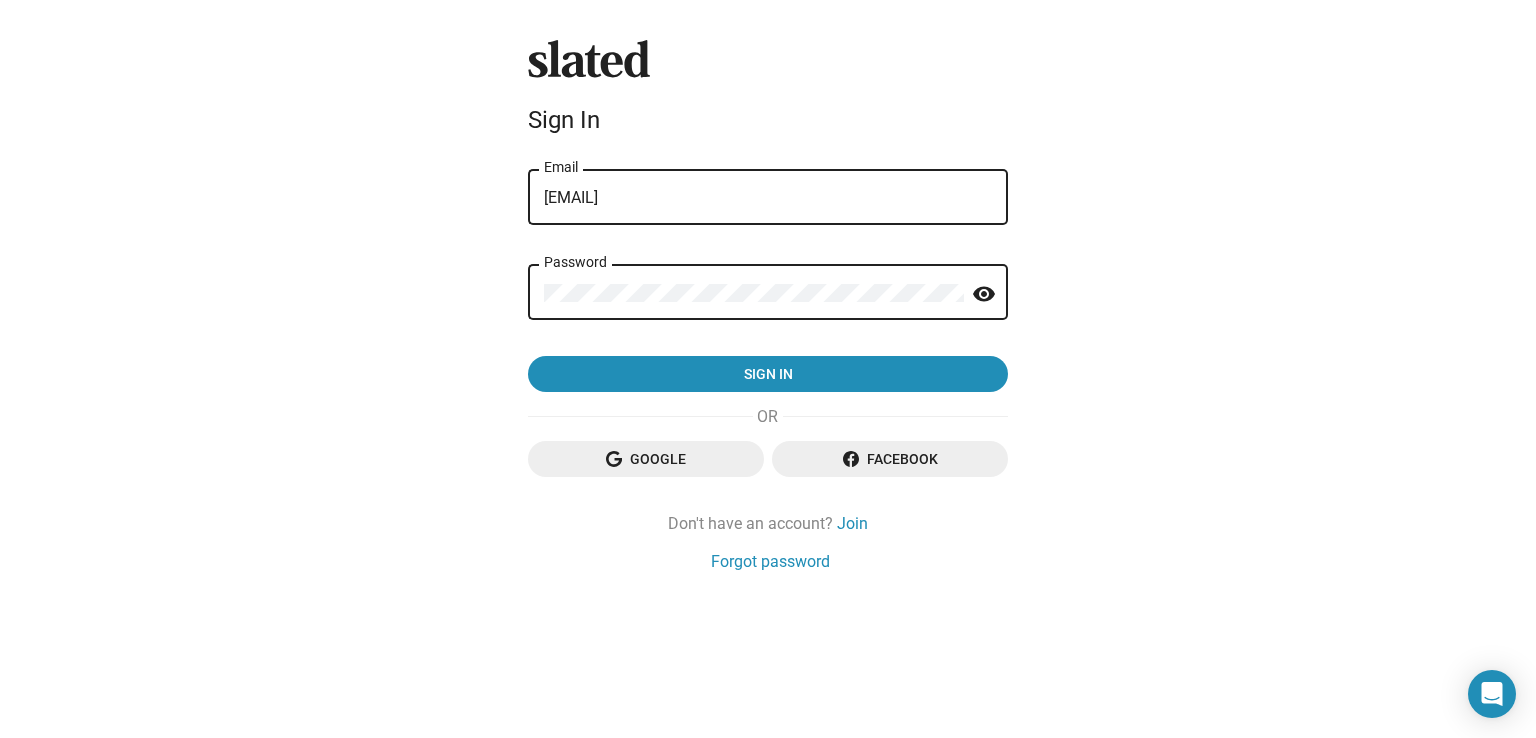 click on "thefruityfriendzcompany@gmail.com Email Password visibility Sign in" 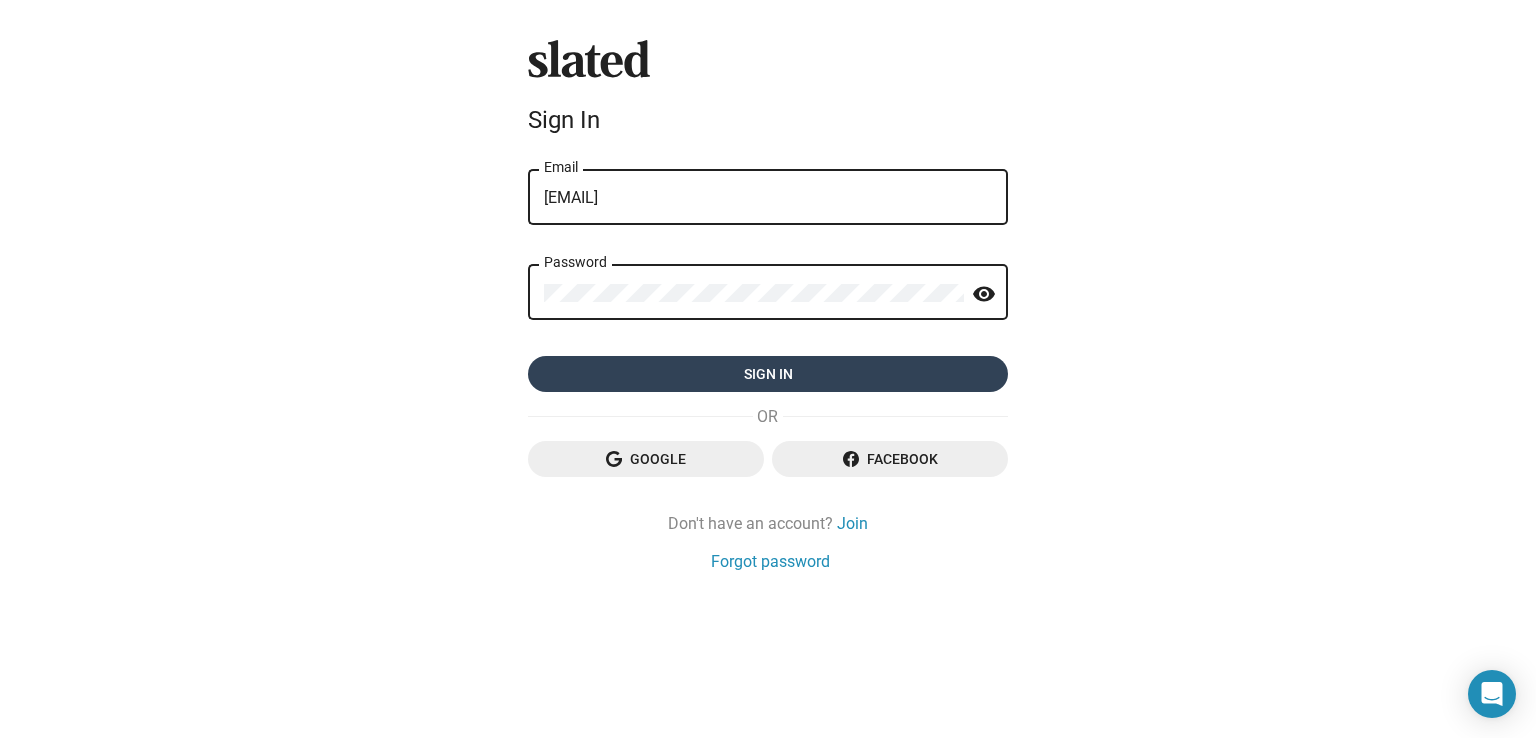 click on "Sign in" 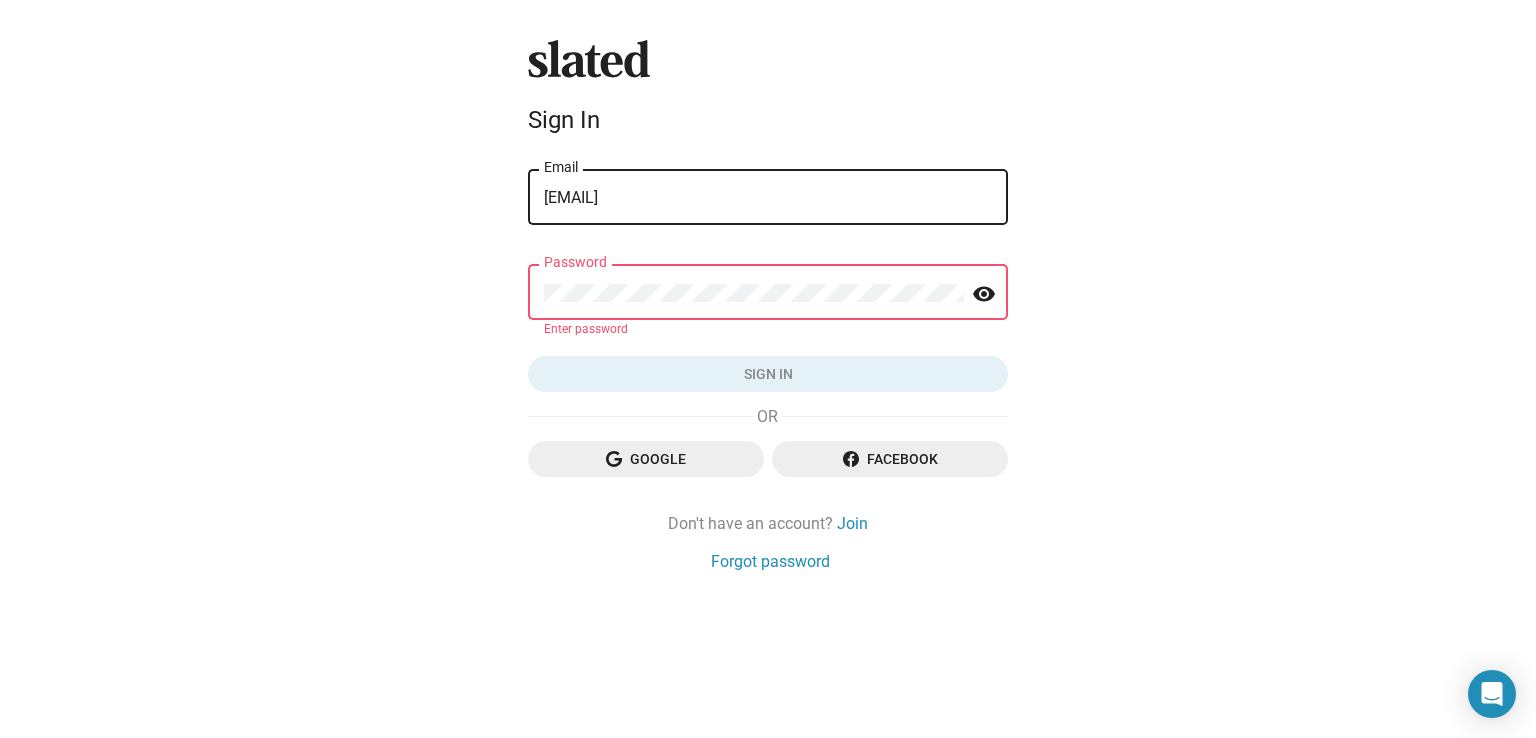 click on "Google" 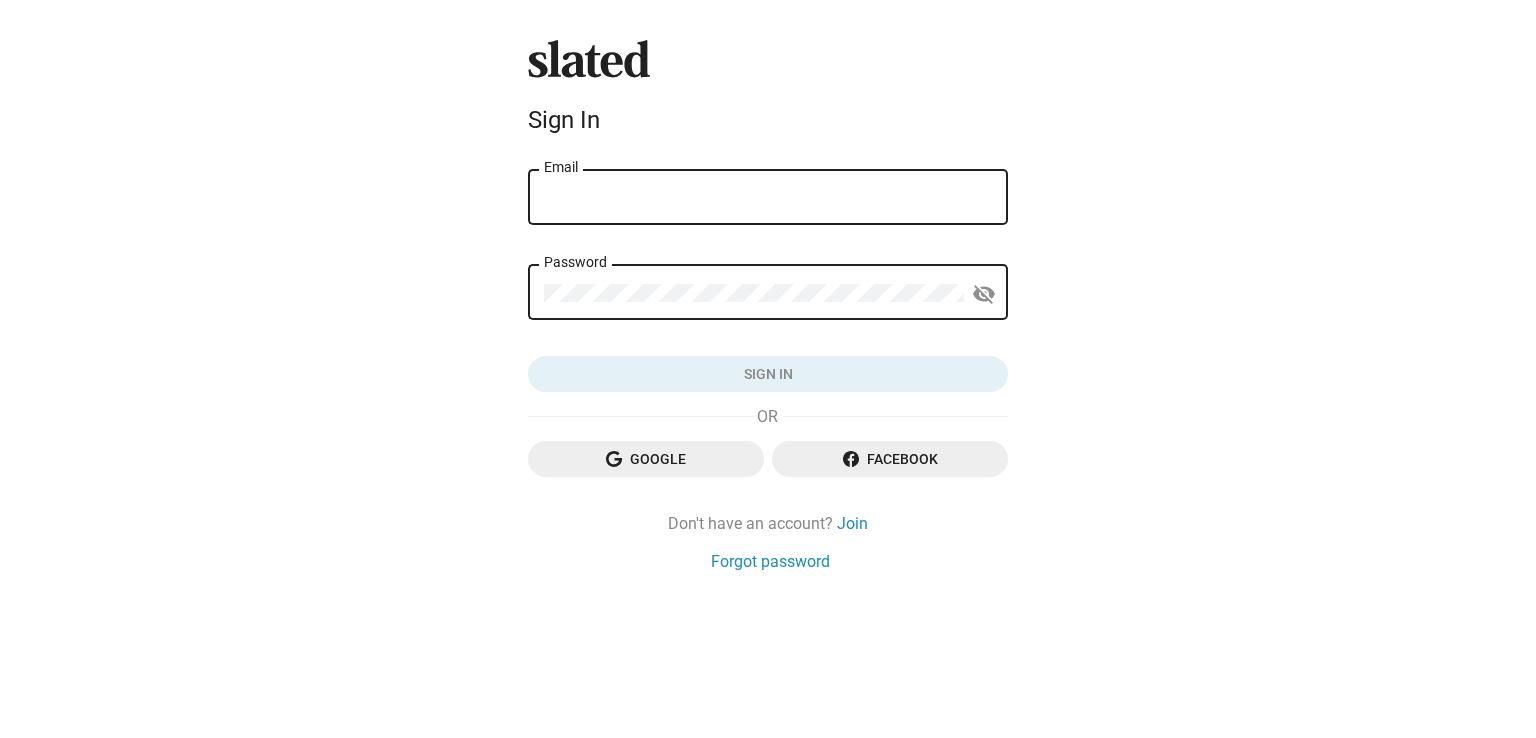 scroll, scrollTop: 0, scrollLeft: 0, axis: both 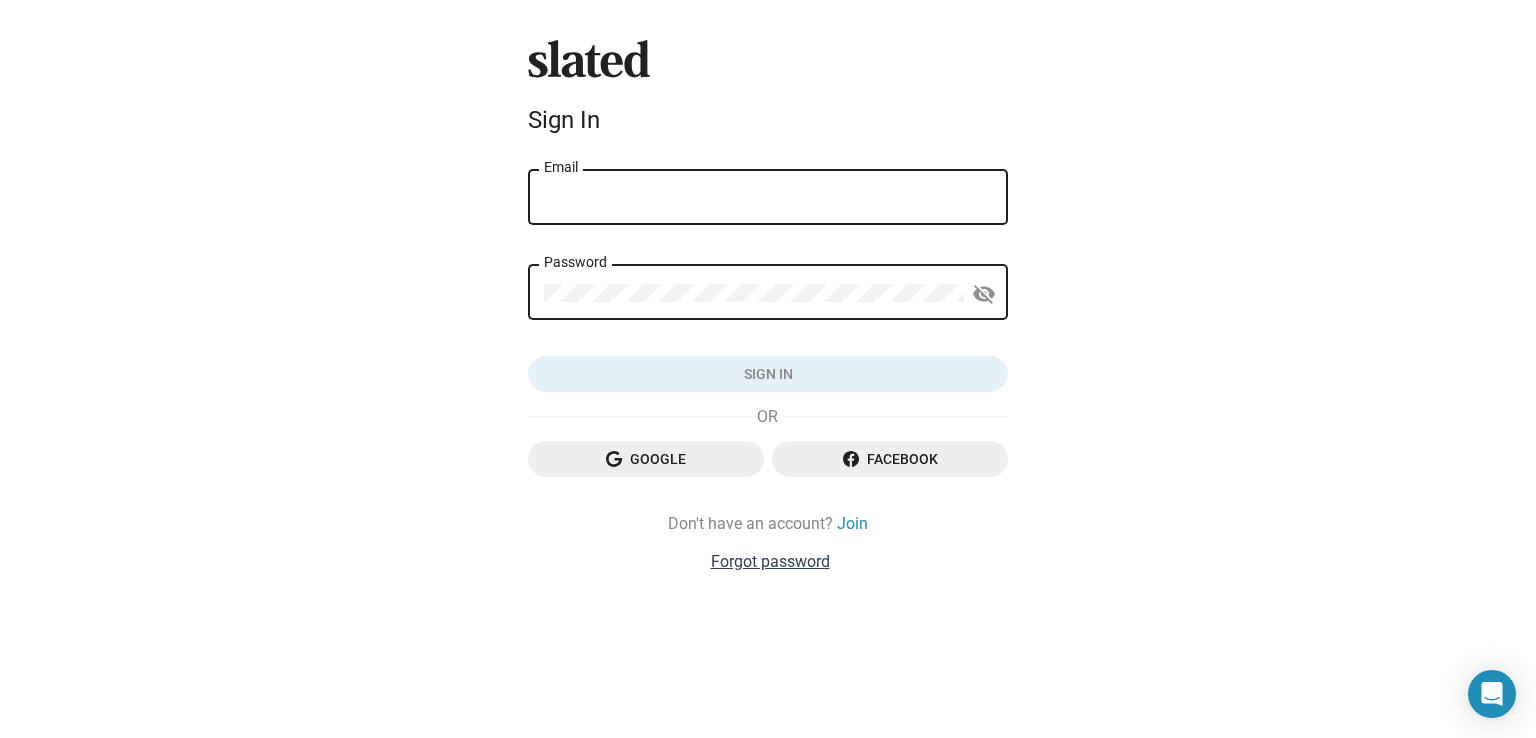 click on "Forgot password" 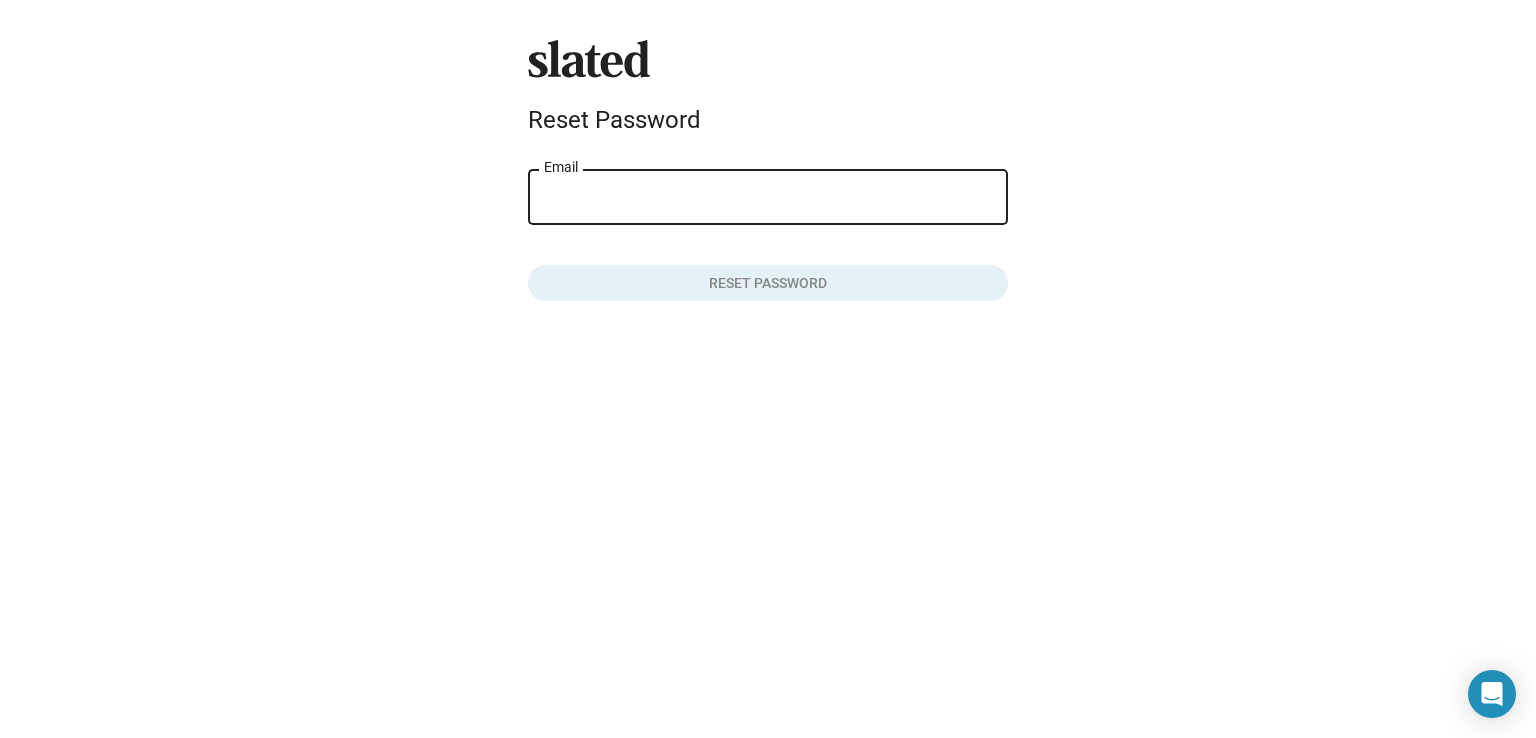 click on "Email" at bounding box center [768, 198] 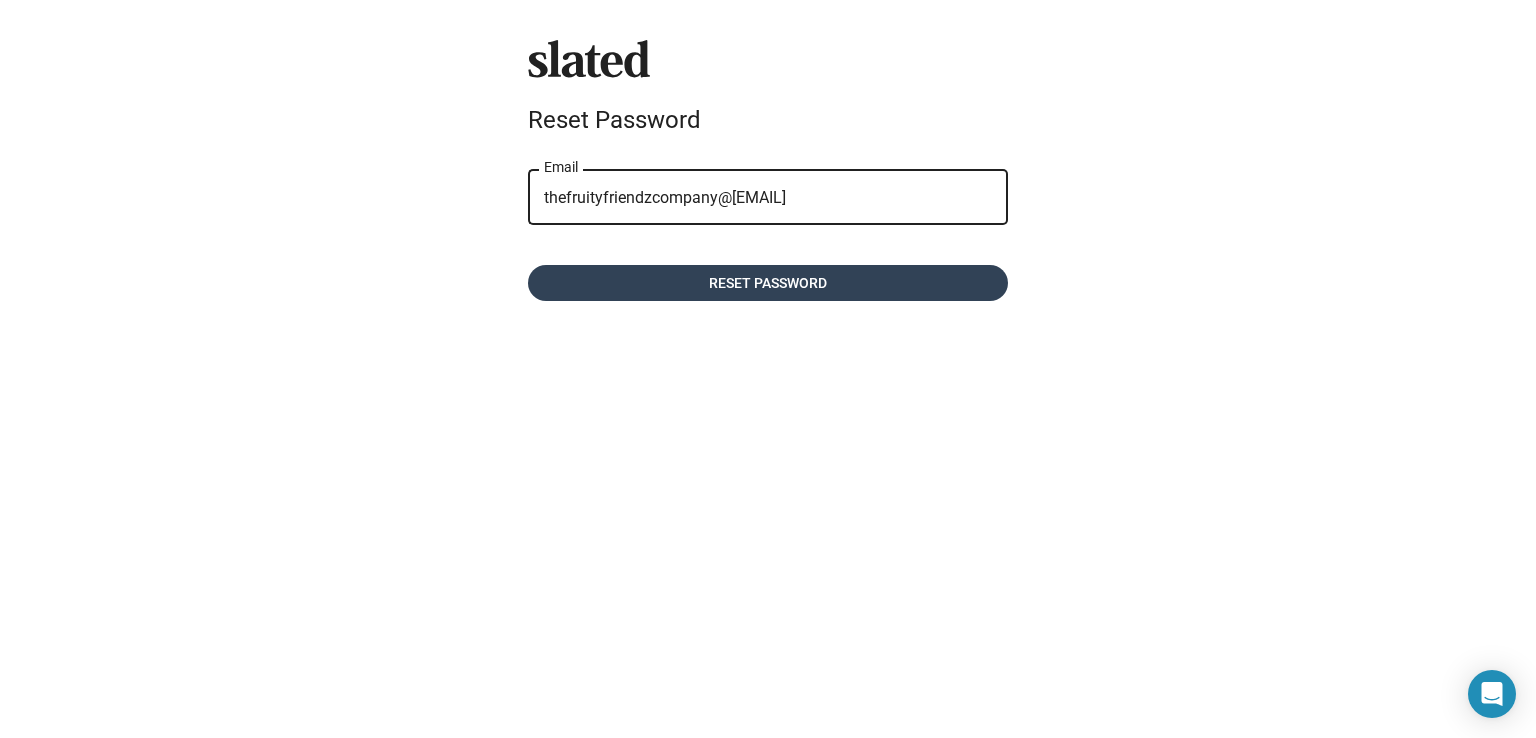 click on "Reset password" 